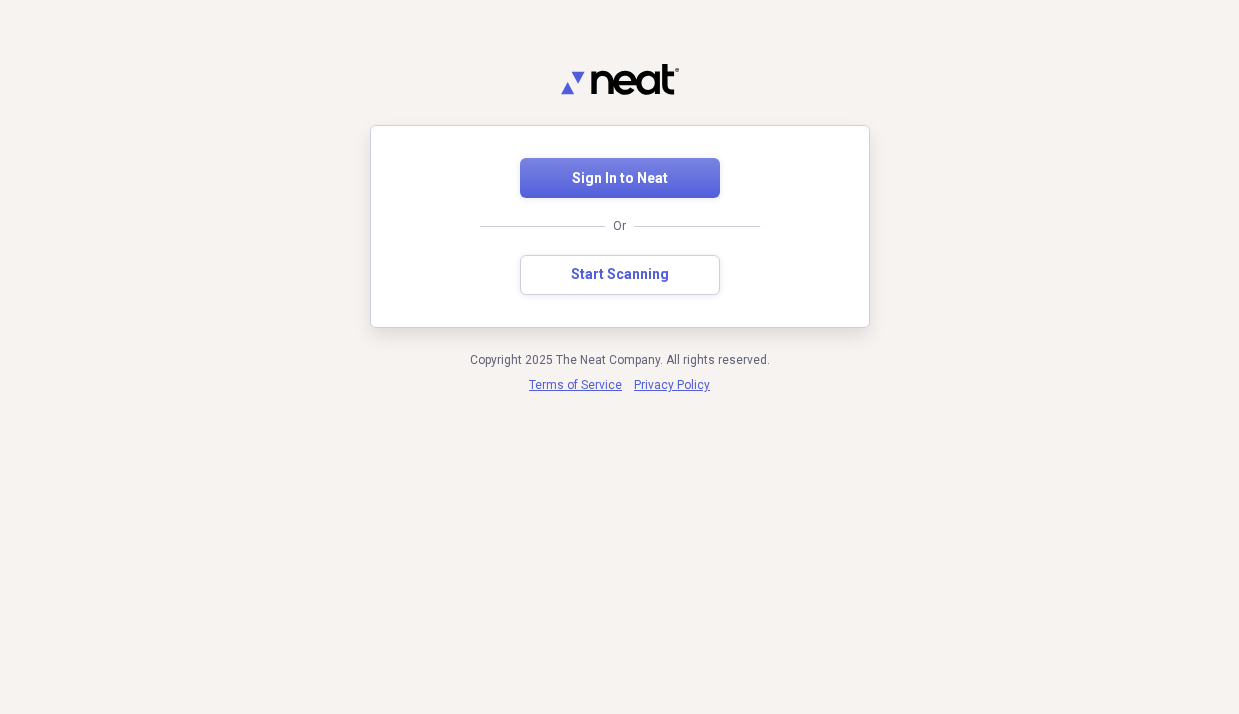 scroll, scrollTop: 0, scrollLeft: 0, axis: both 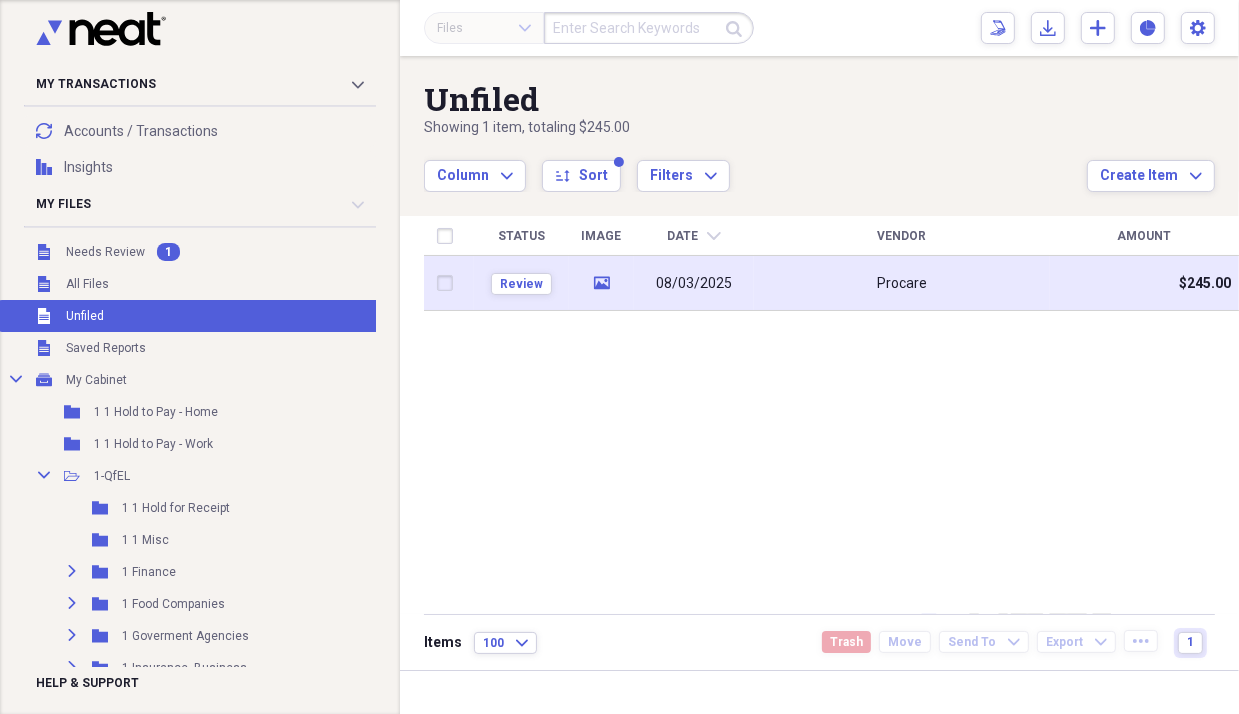 click on "Procare" at bounding box center (902, 283) 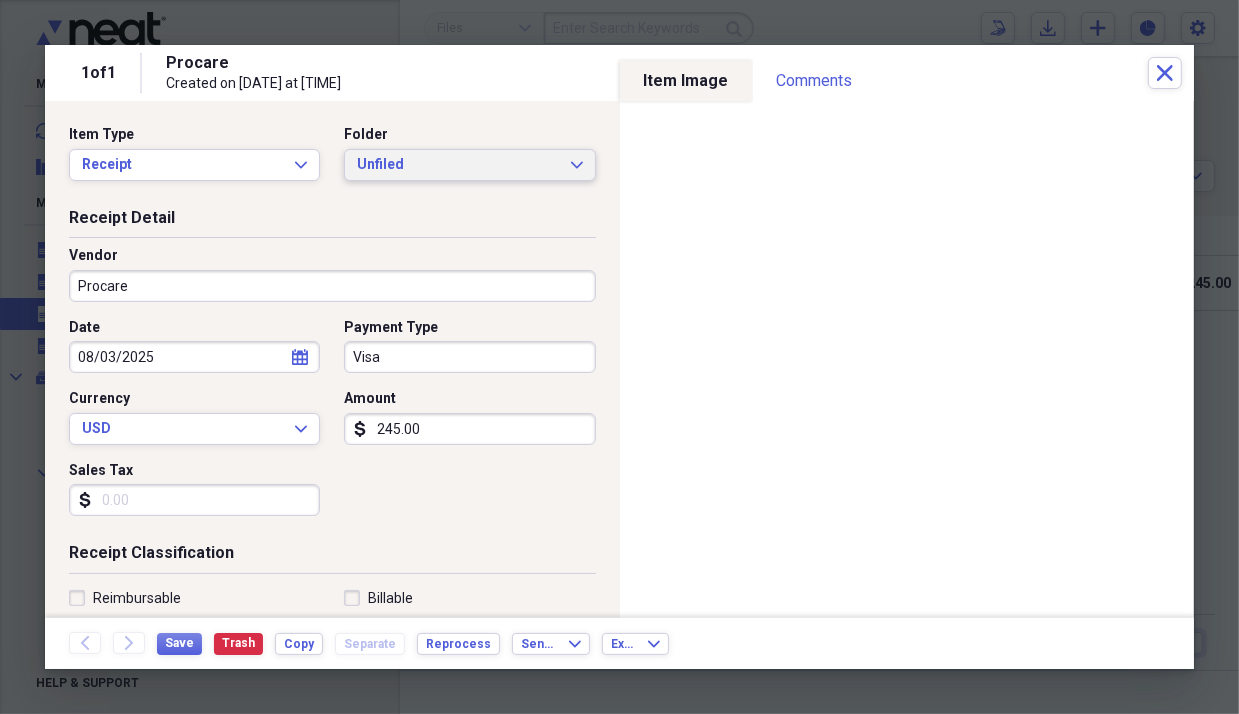 click on "Unfiled" at bounding box center [457, 165] 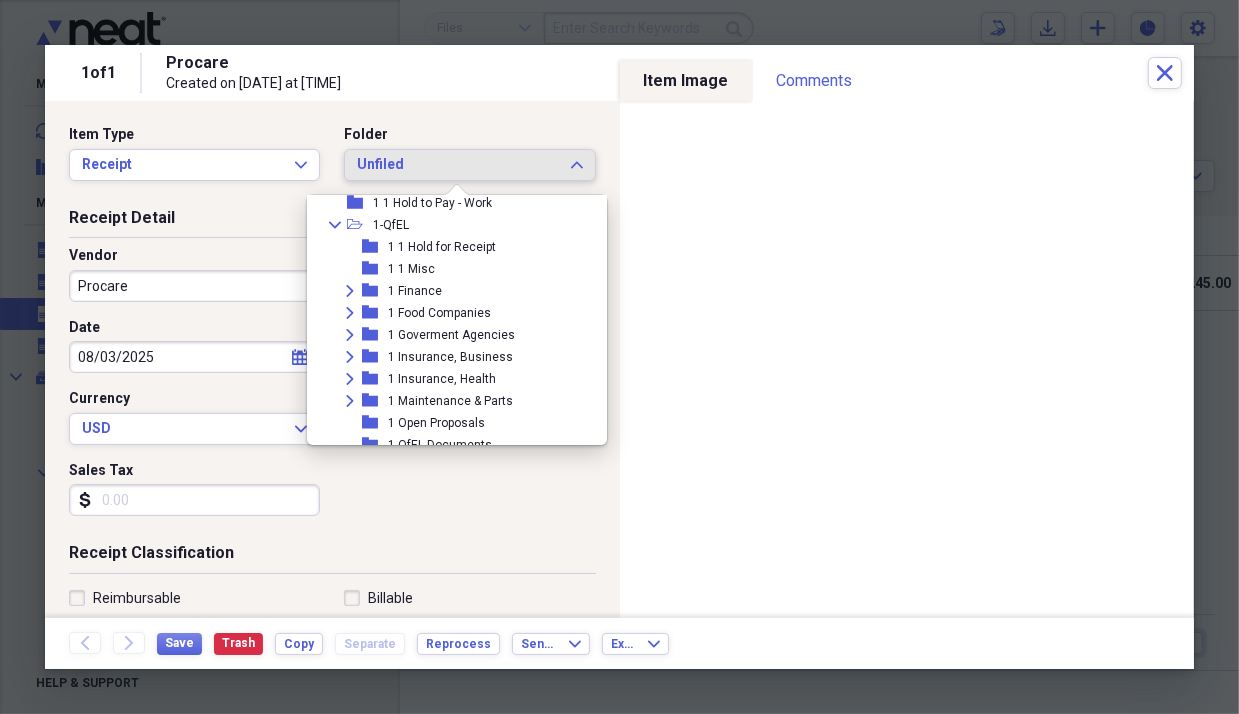scroll, scrollTop: 66, scrollLeft: 0, axis: vertical 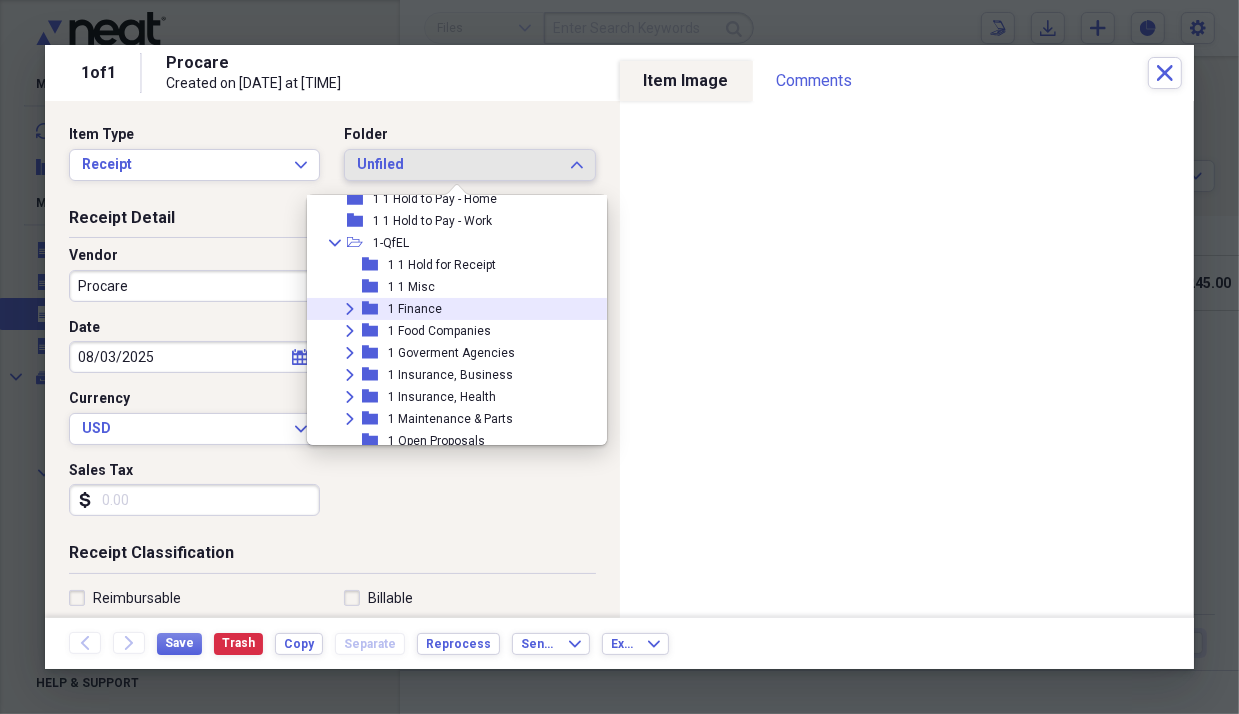 click on "Expand" 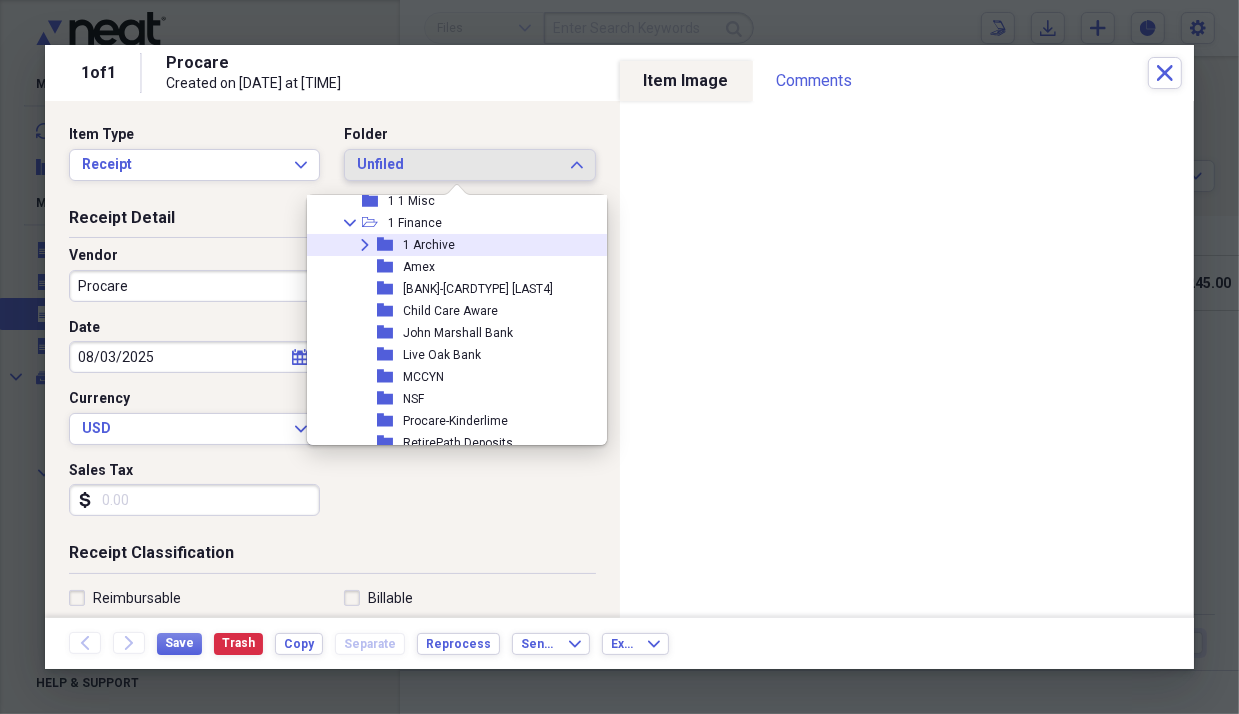 scroll, scrollTop: 166, scrollLeft: 0, axis: vertical 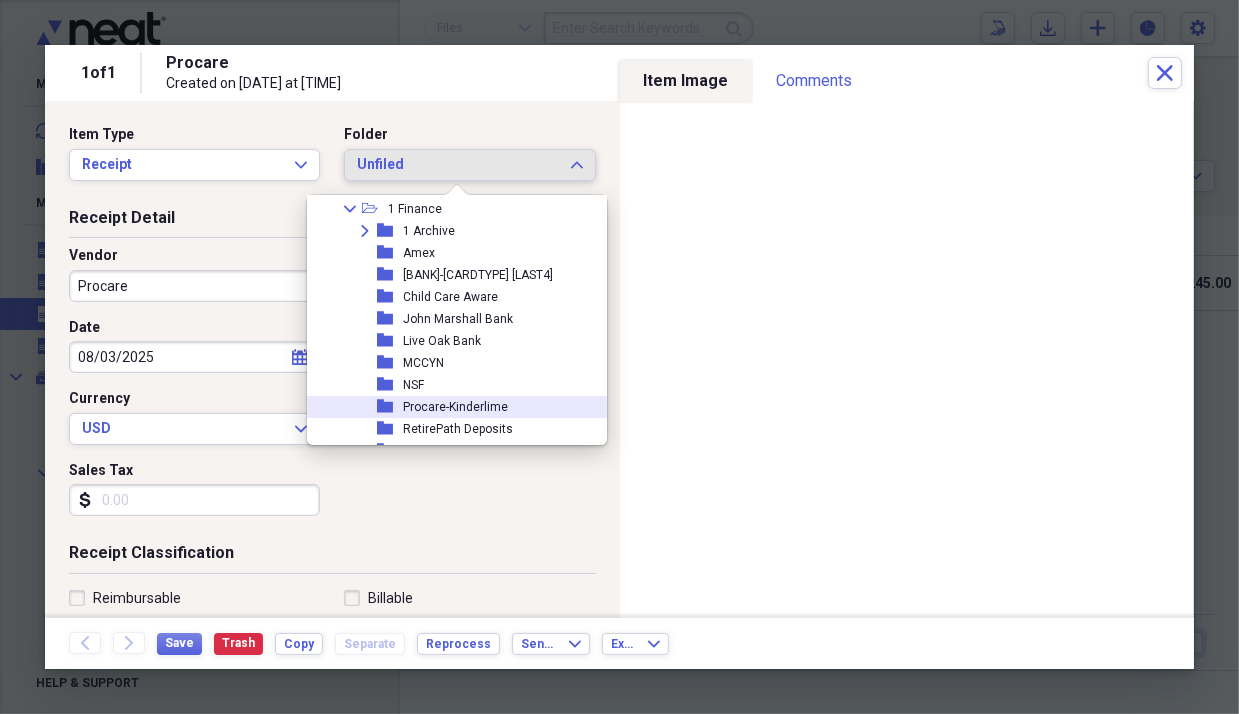 click on "Procare-Kinderlime" at bounding box center (455, 407) 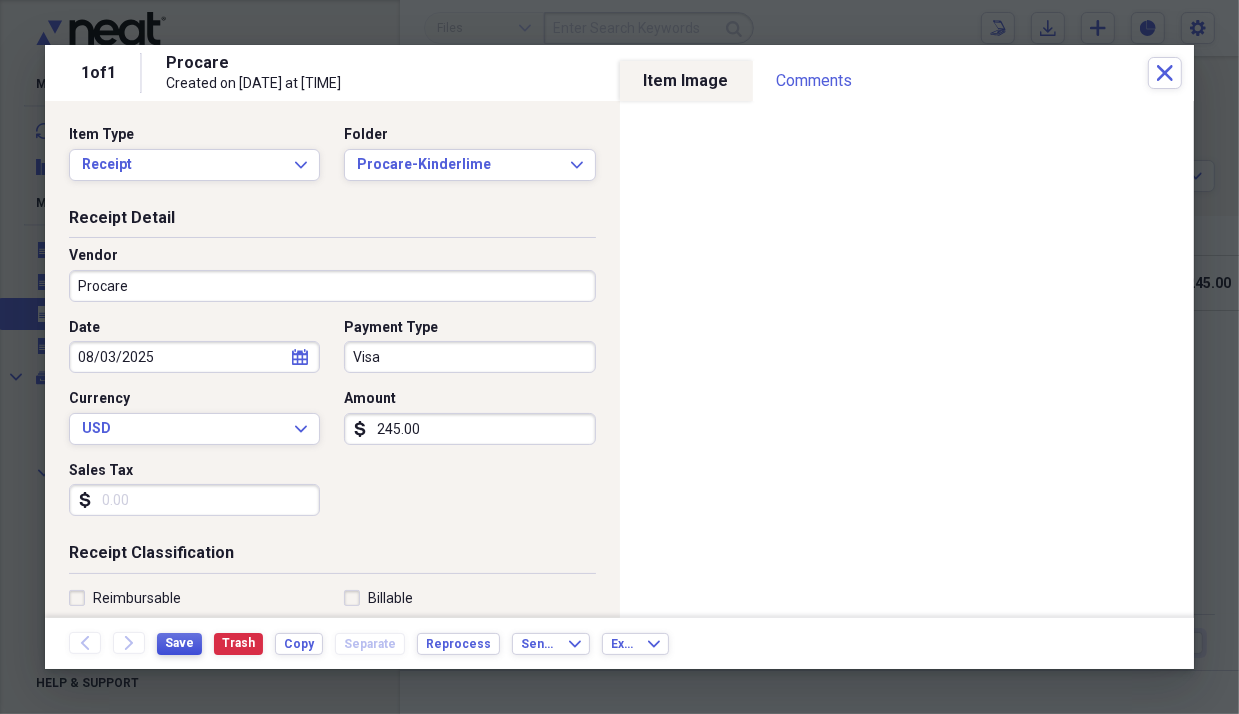 click on "Save" at bounding box center (179, 643) 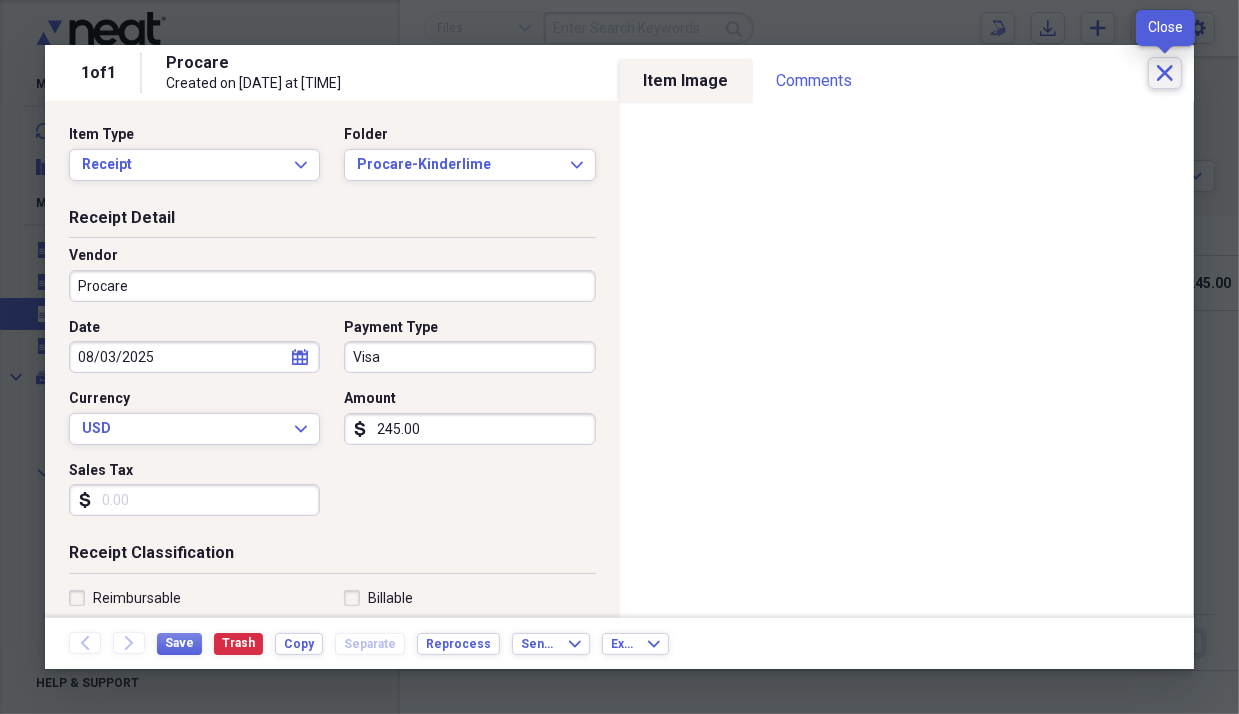 click 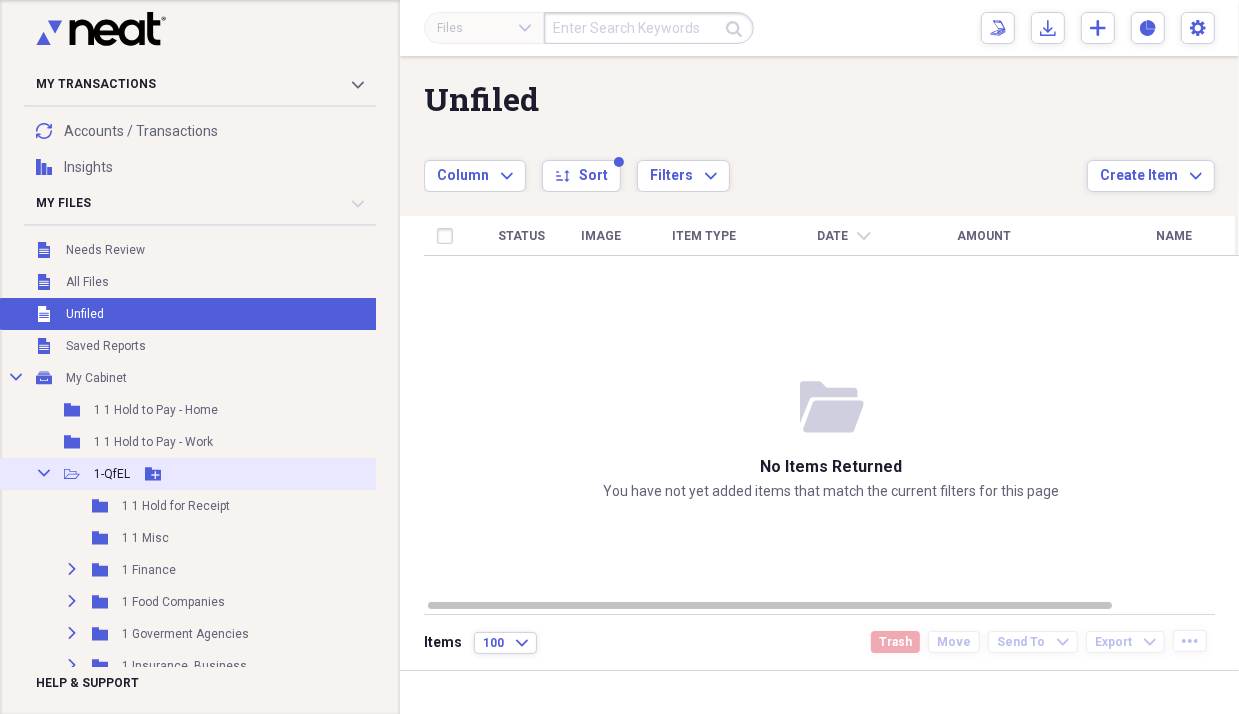 click on "Collapse" 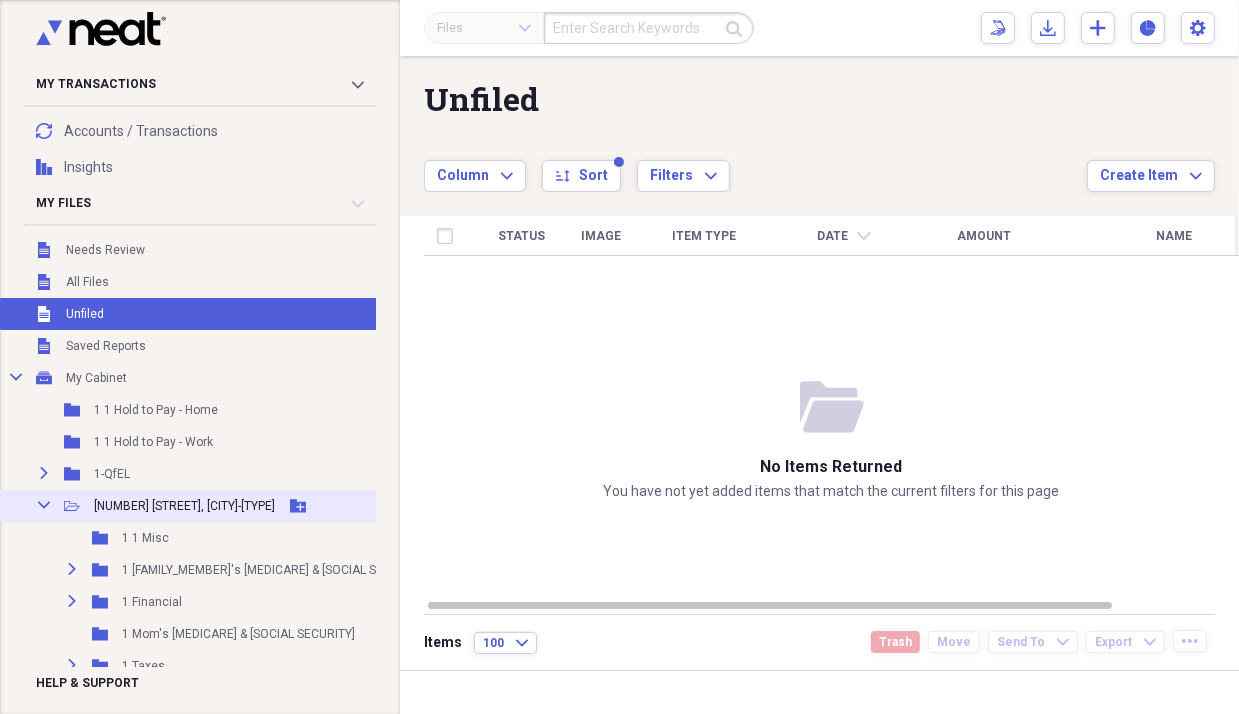 click on "Collapse" at bounding box center [44, 505] 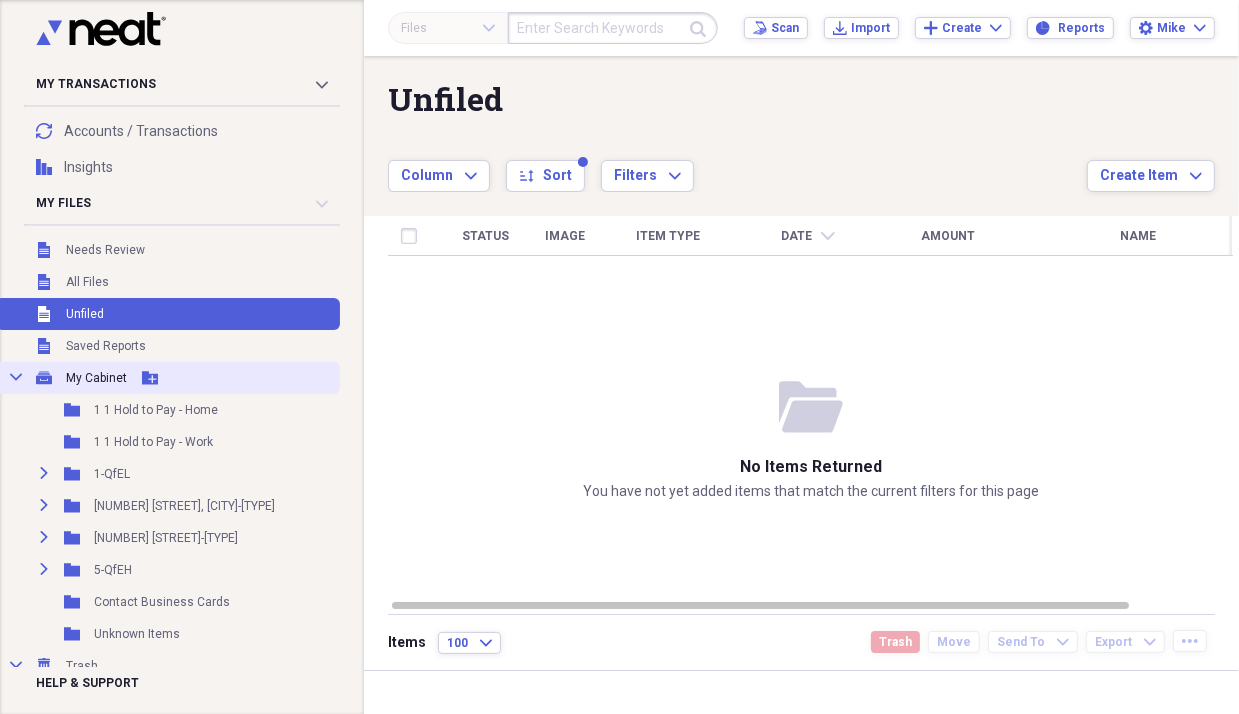 click on "Collapse" 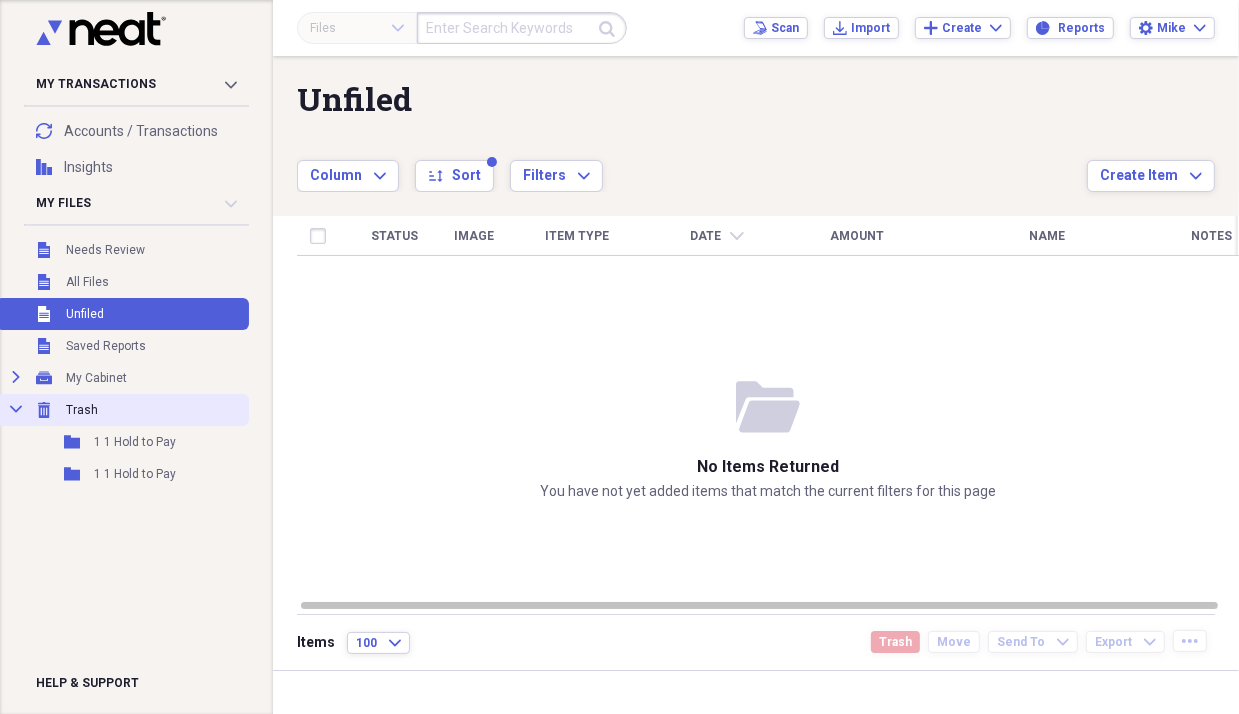 click on "Collapse" 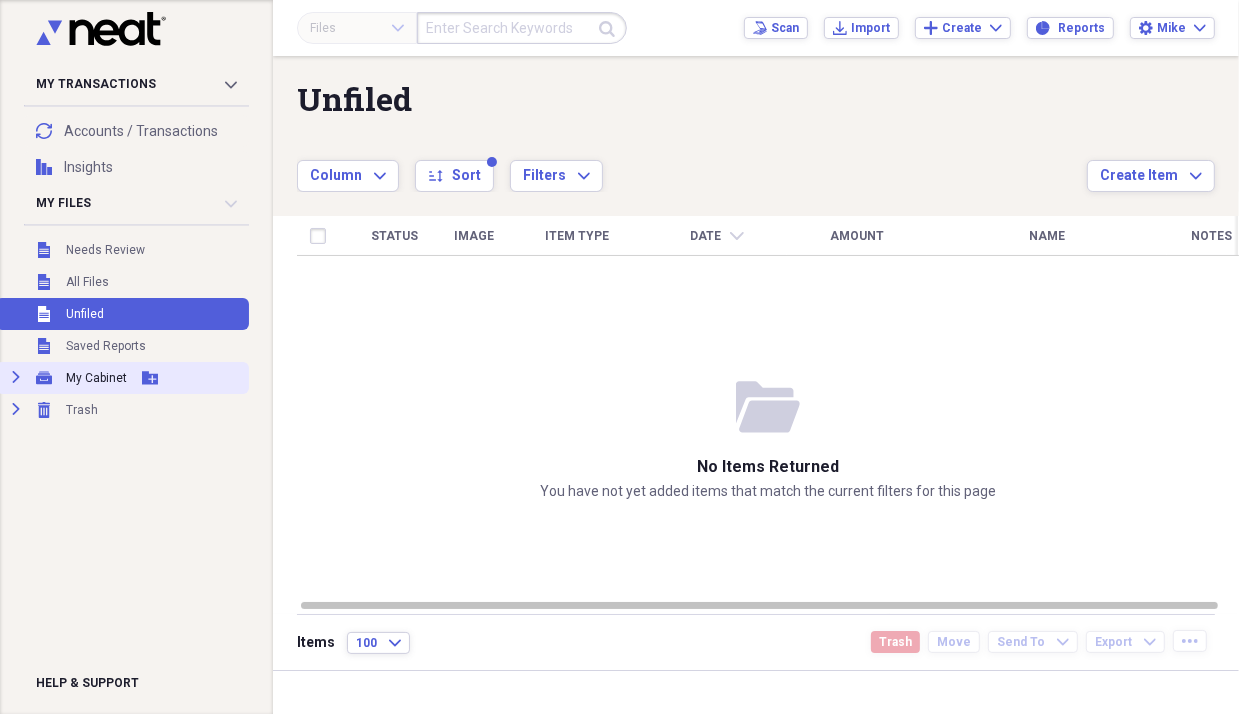click on "Expand" 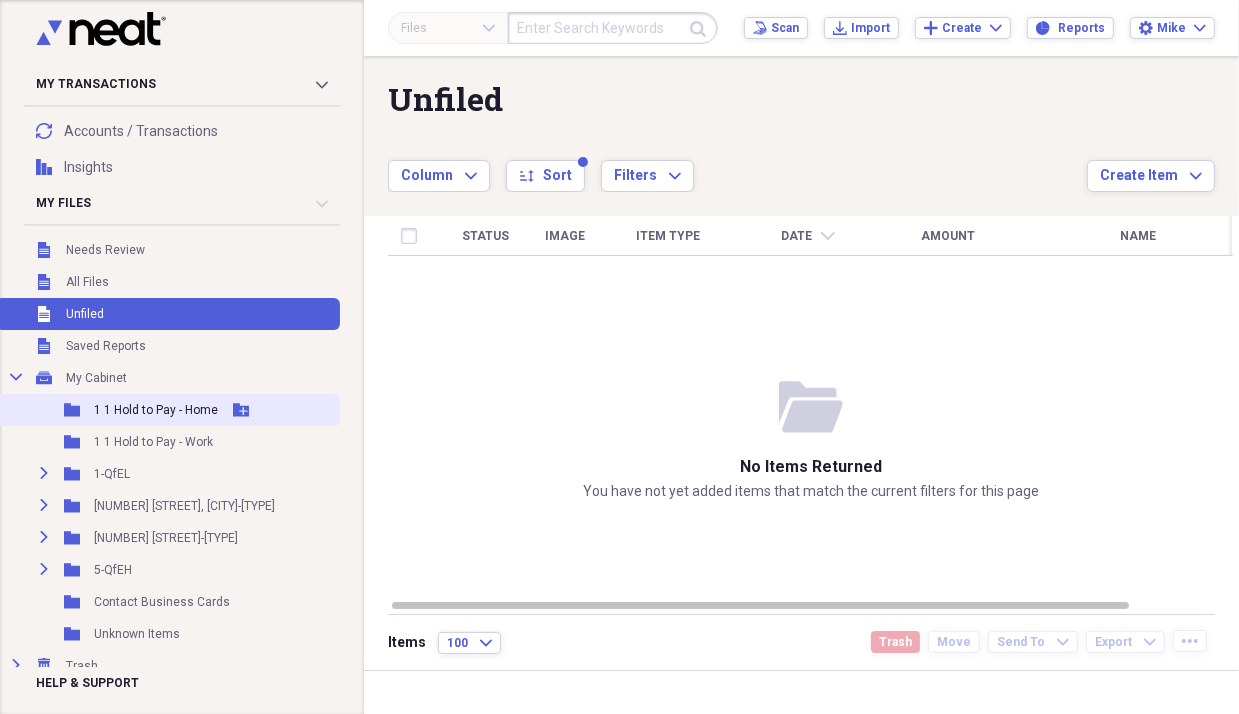 click on "1 1 Hold to Pay - Home" at bounding box center (156, 410) 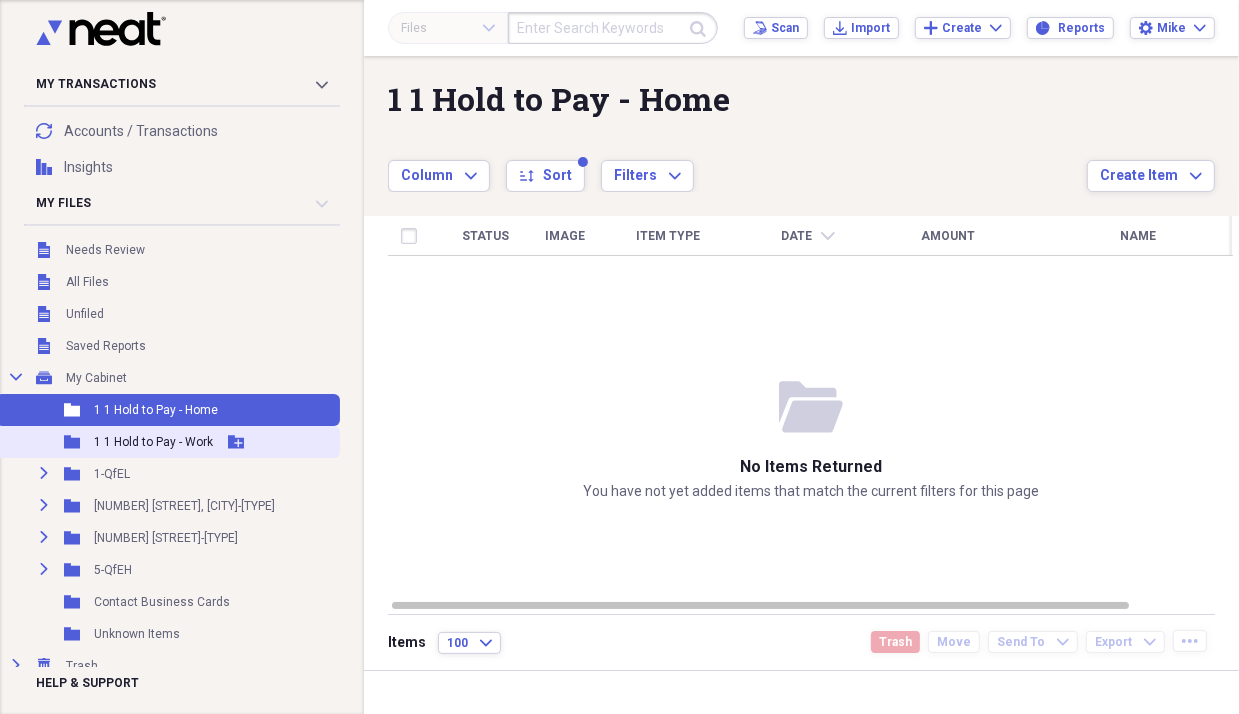 click on "1 1 Hold to Pay - Work" at bounding box center (153, 442) 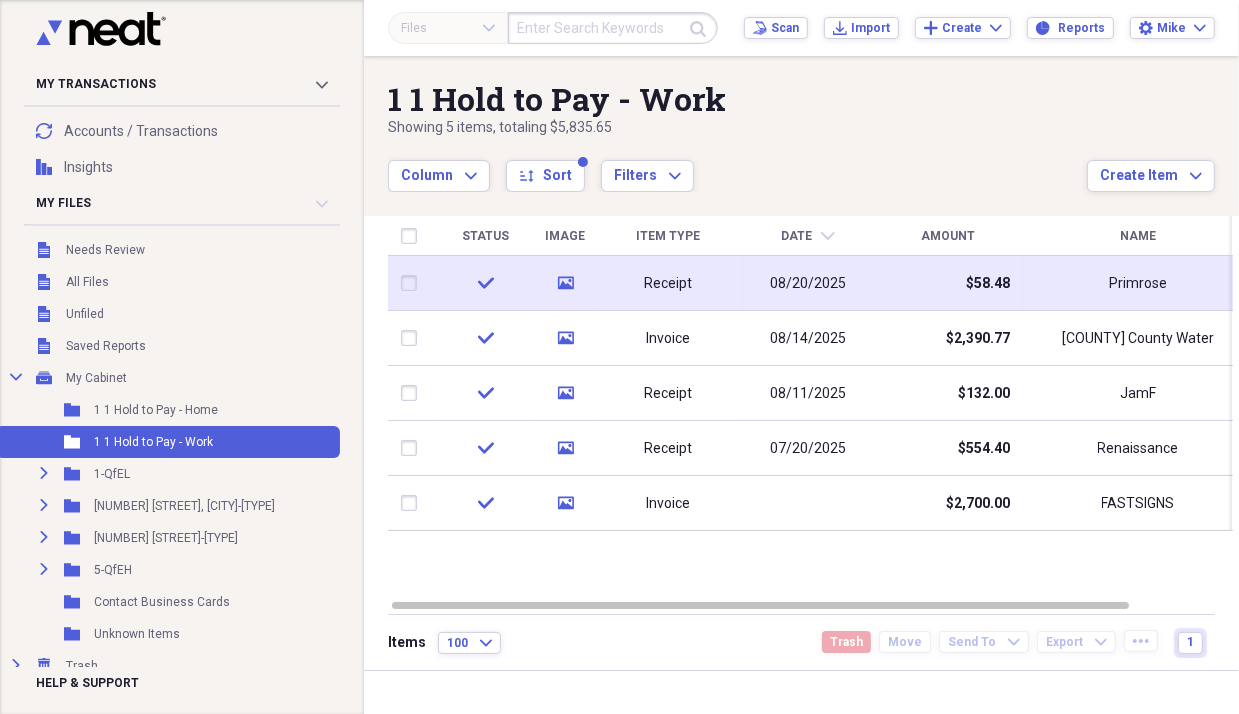 click on "$58.48" at bounding box center (948, 283) 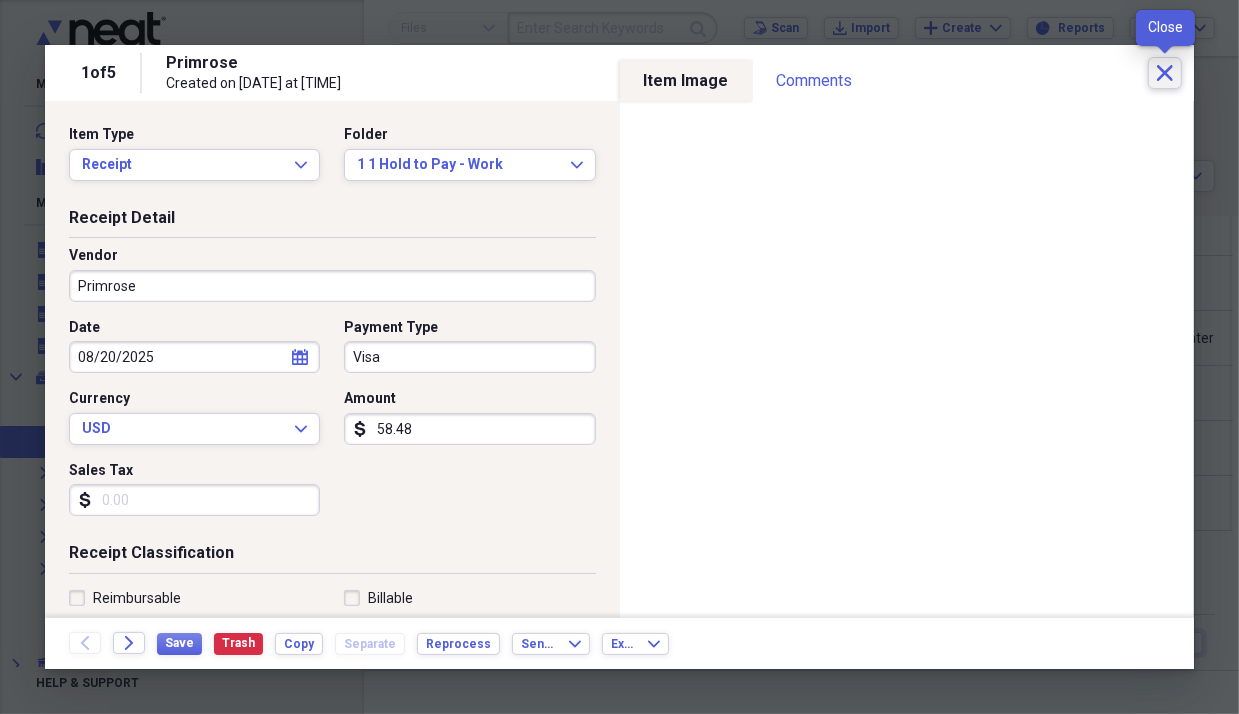 click 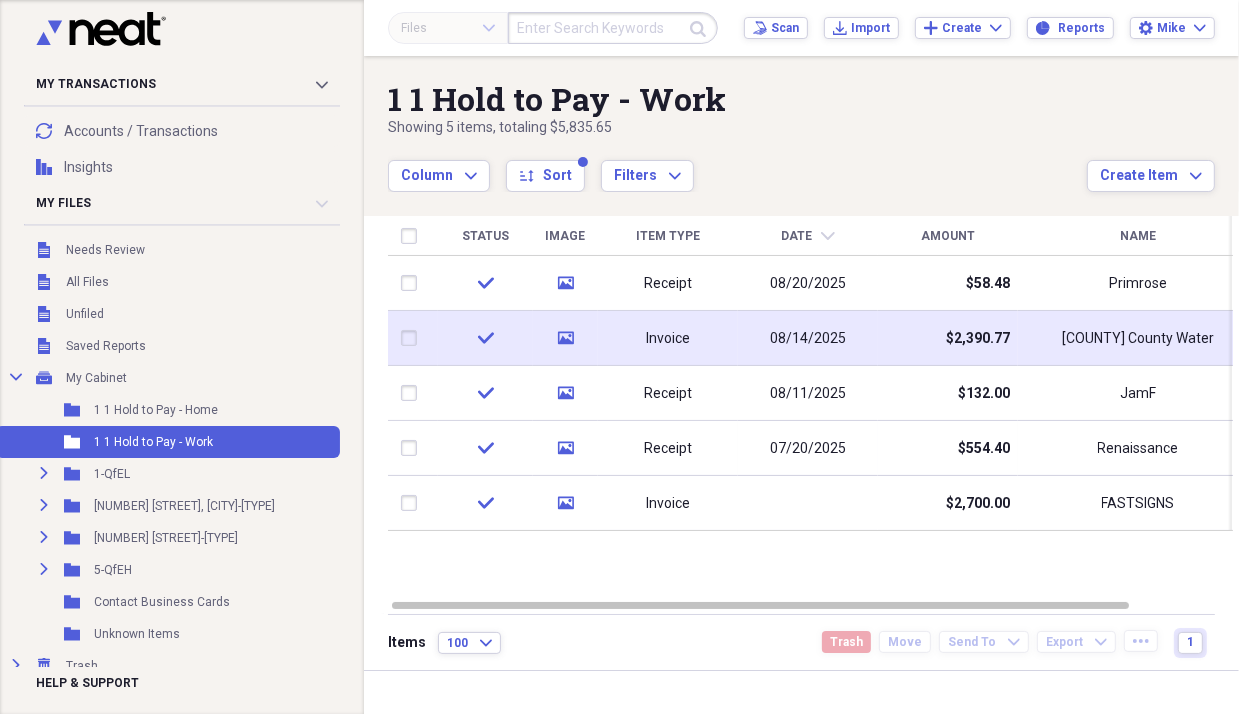 click on "$2,390.77" at bounding box center (948, 338) 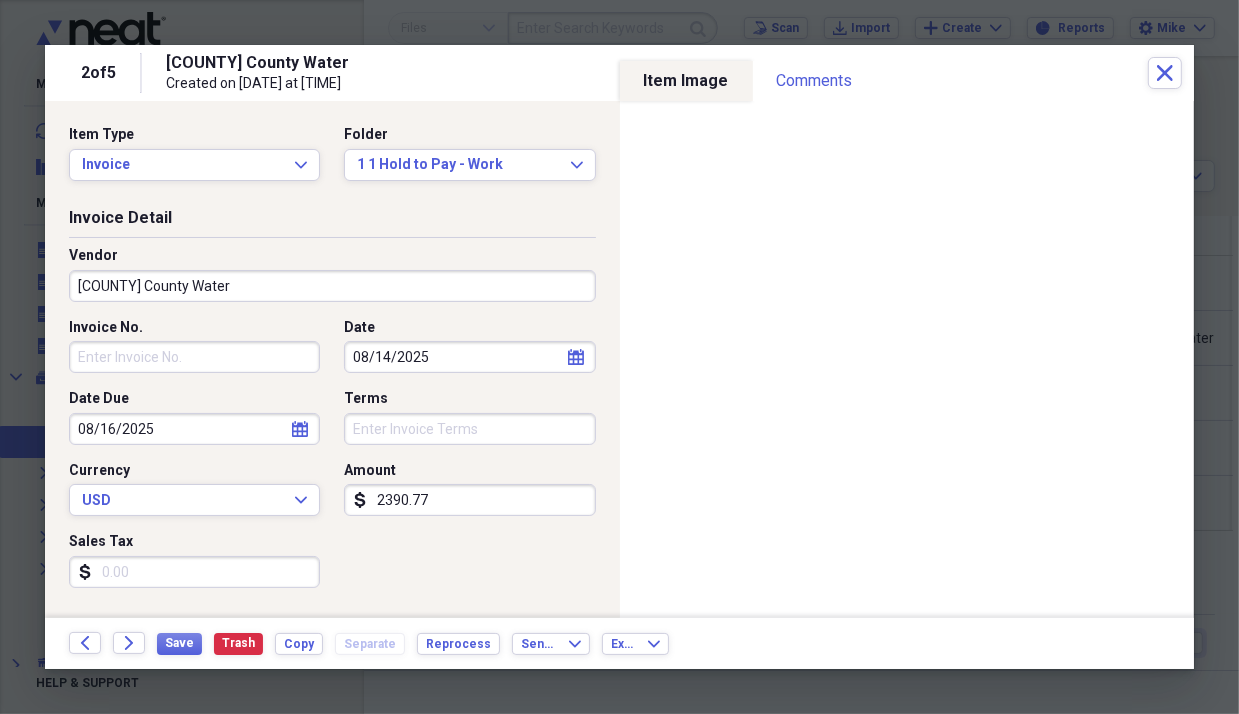 click on "calendar Calendar" at bounding box center [576, 357] 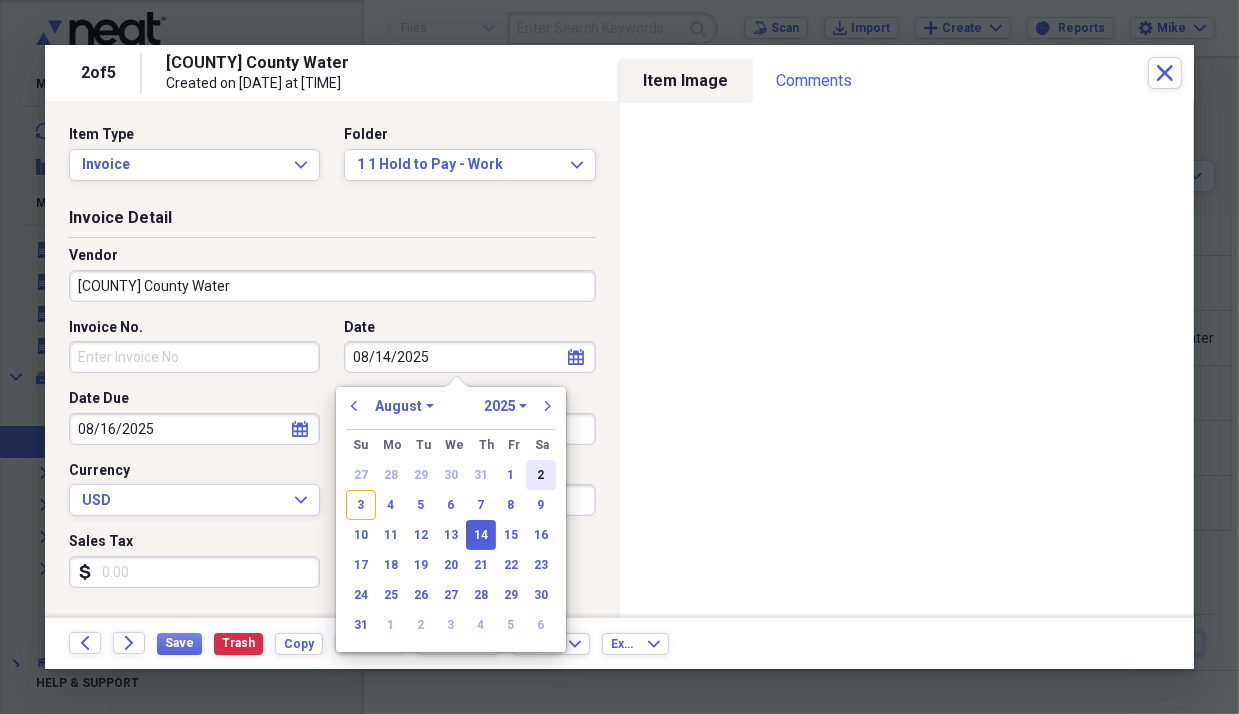 click on "2" at bounding box center [541, 475] 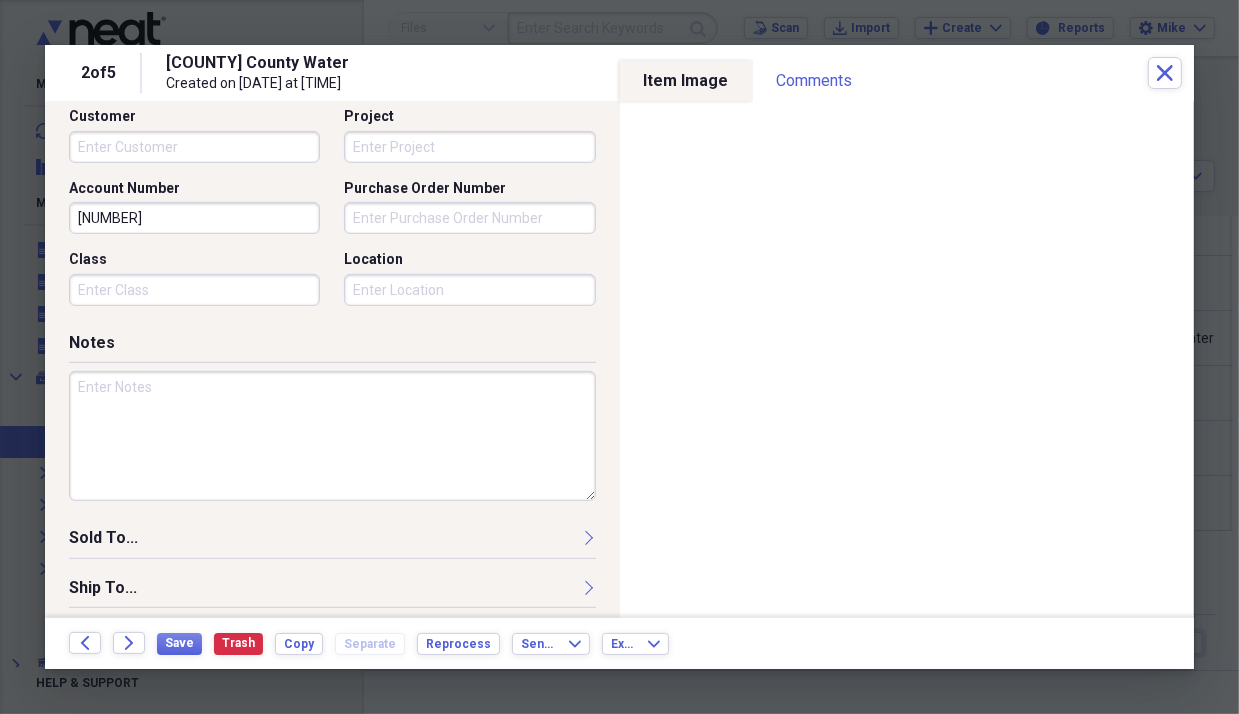 scroll, scrollTop: 632, scrollLeft: 0, axis: vertical 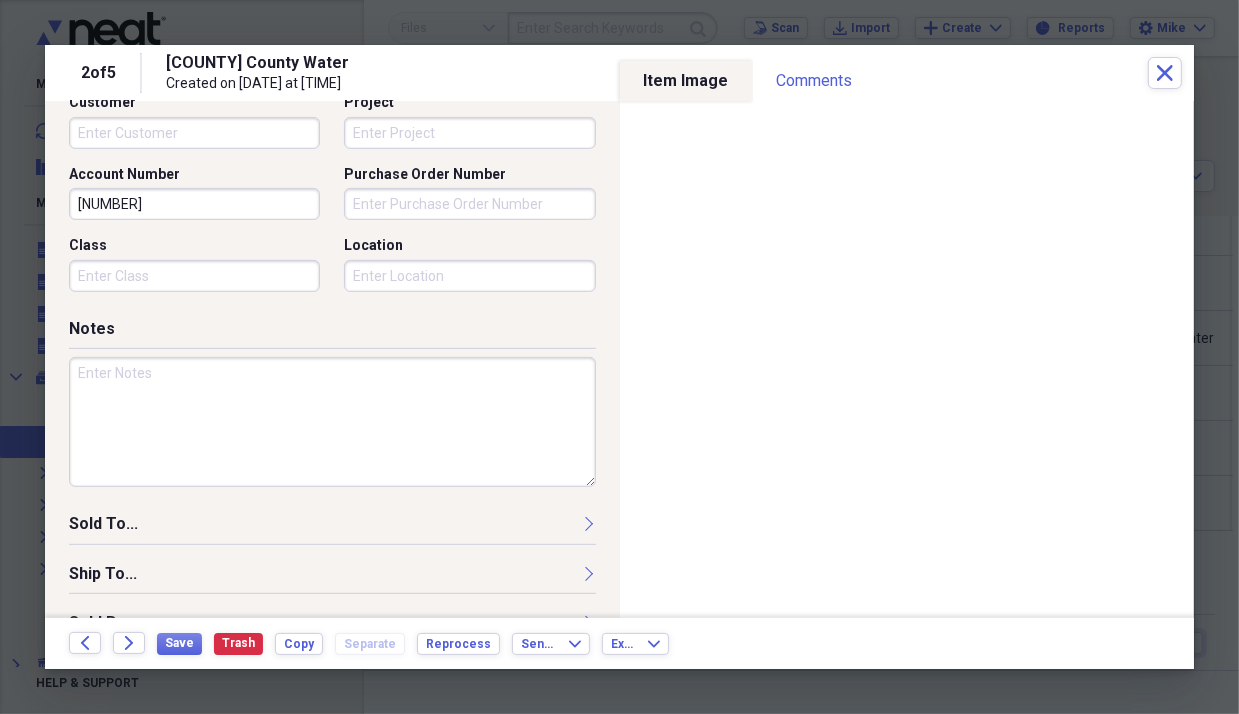 click at bounding box center [332, 422] 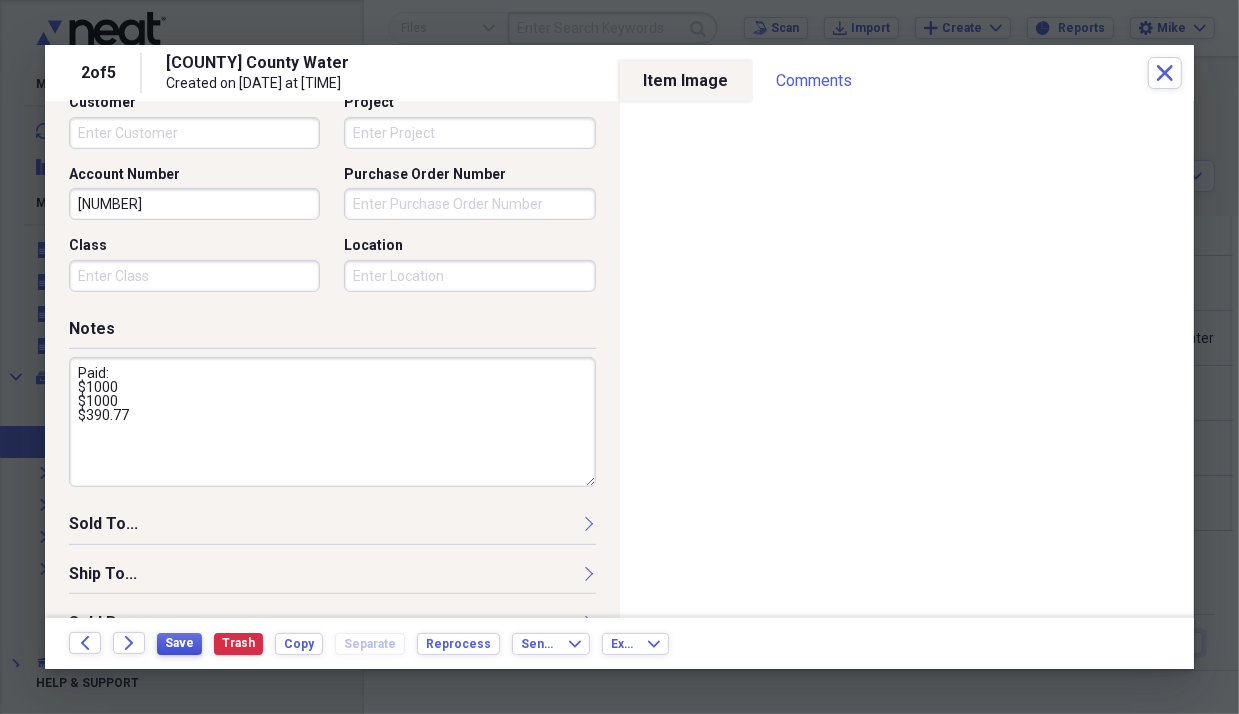 type on "Paid:
$1000
$1000
$390.77" 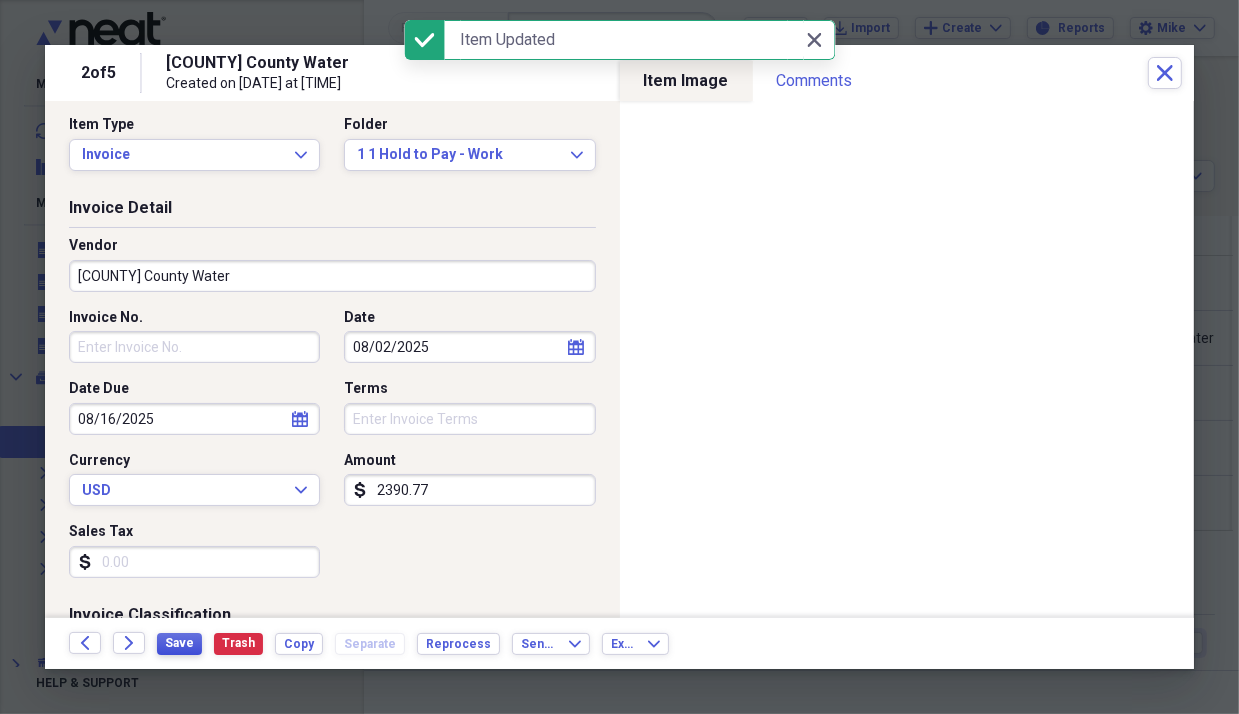 scroll, scrollTop: 0, scrollLeft: 0, axis: both 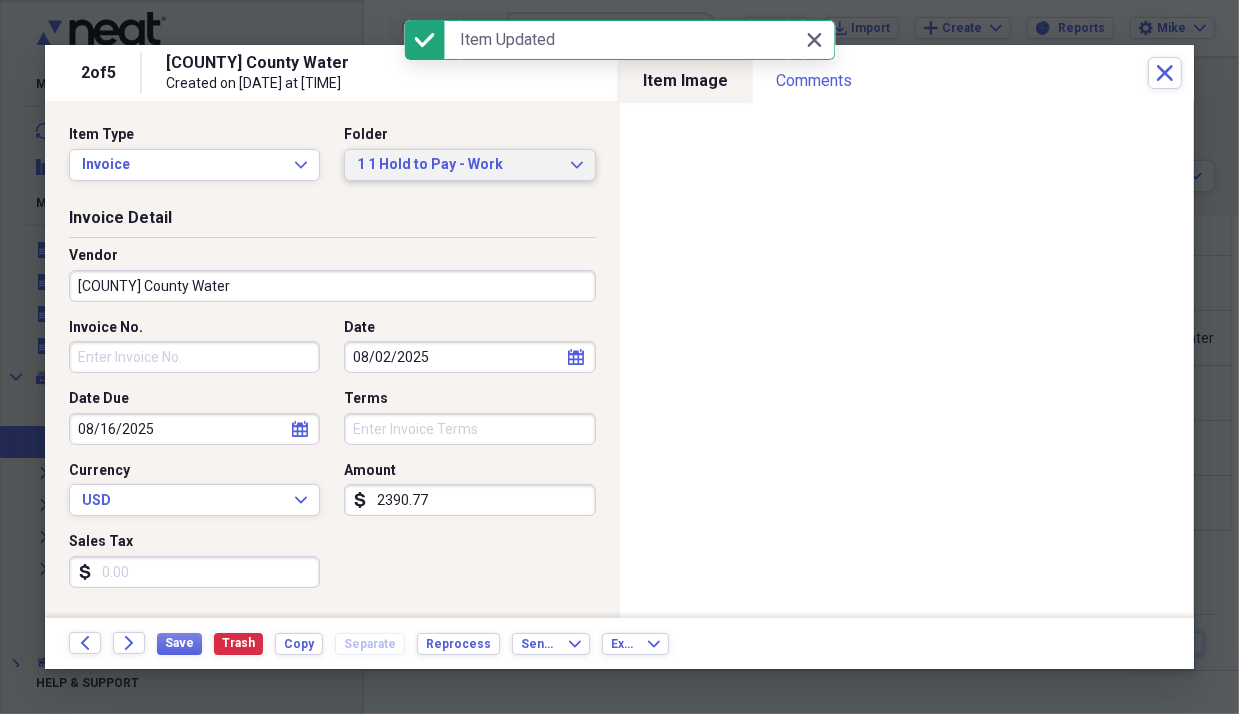 click on "1 1 Hold to Pay - Work Expand" at bounding box center [469, 165] 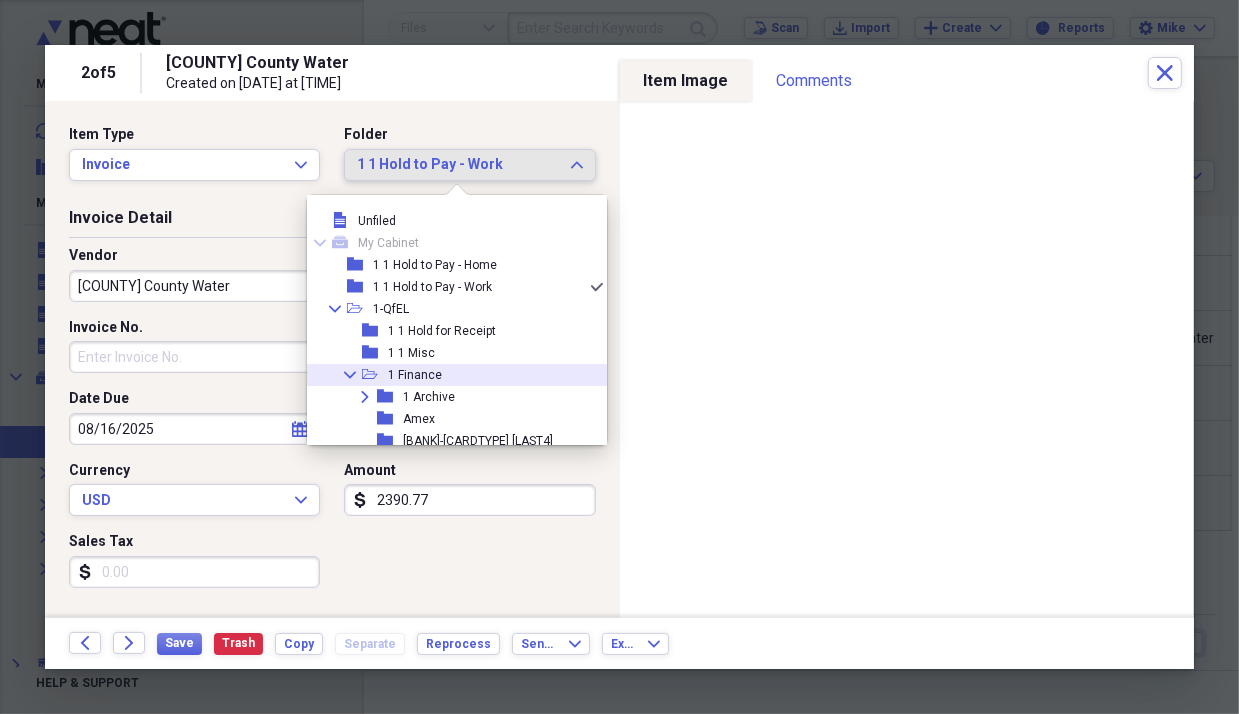 click on "Collapse" 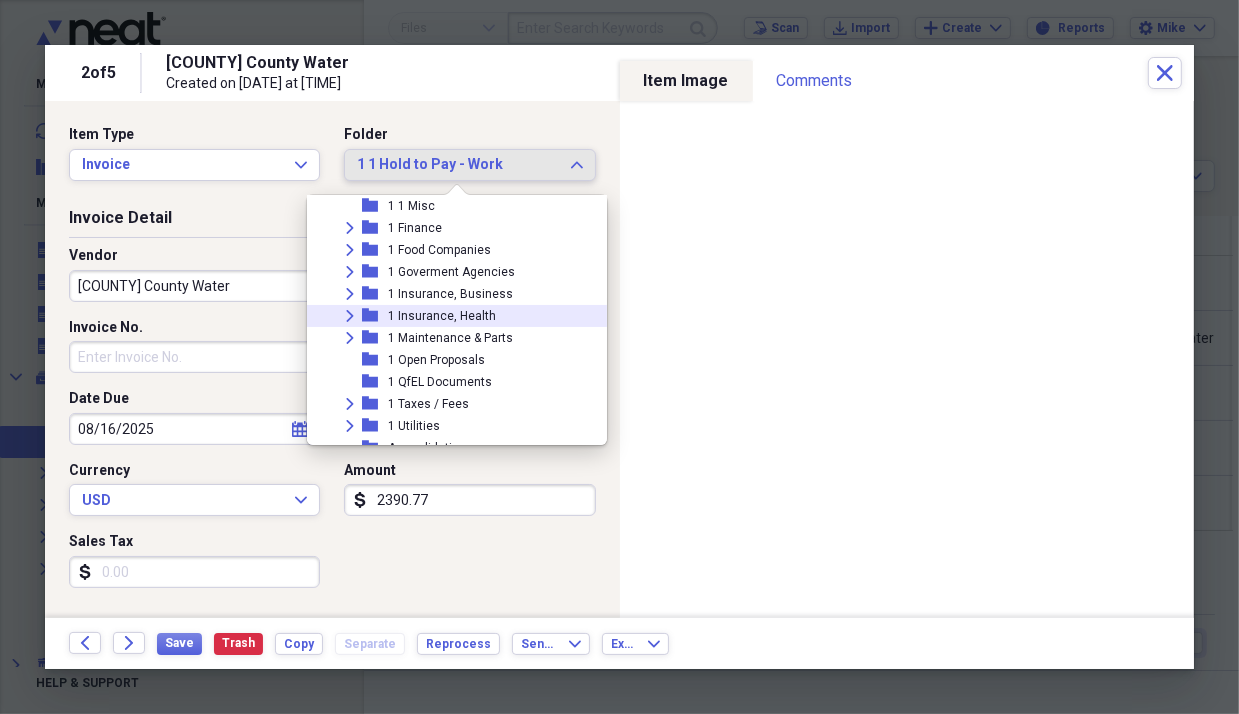 scroll, scrollTop: 166, scrollLeft: 0, axis: vertical 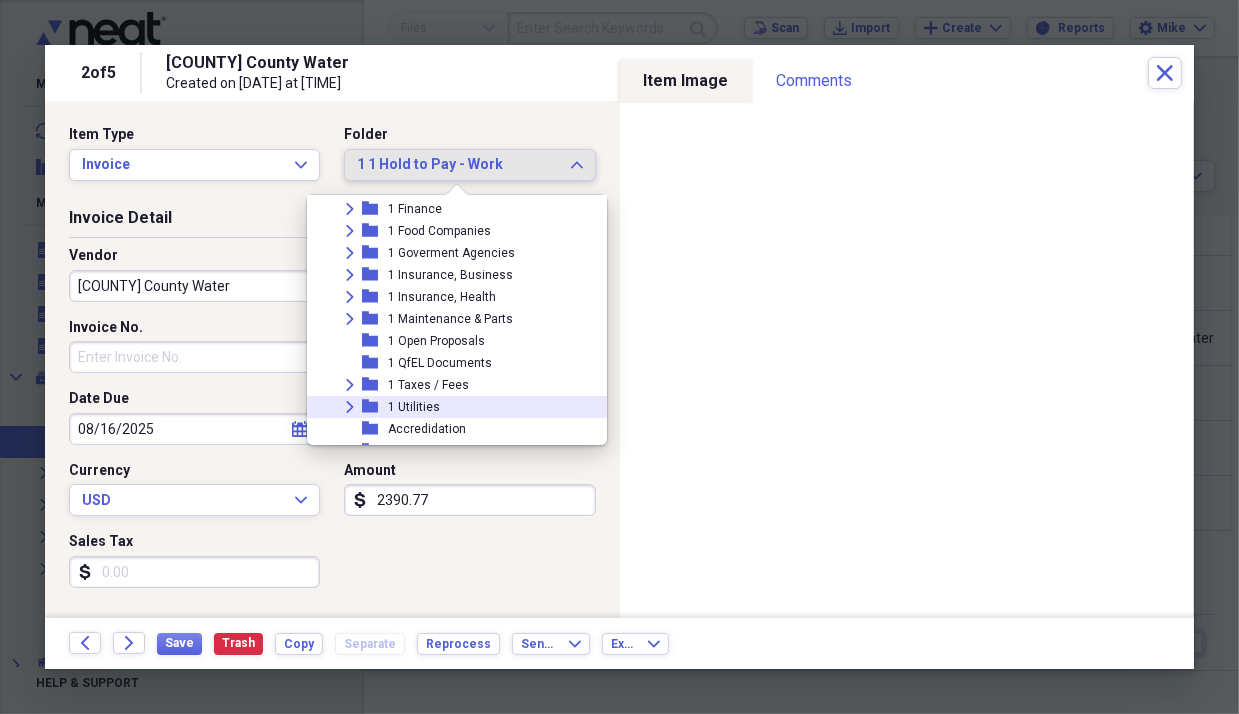 click on "Expand" 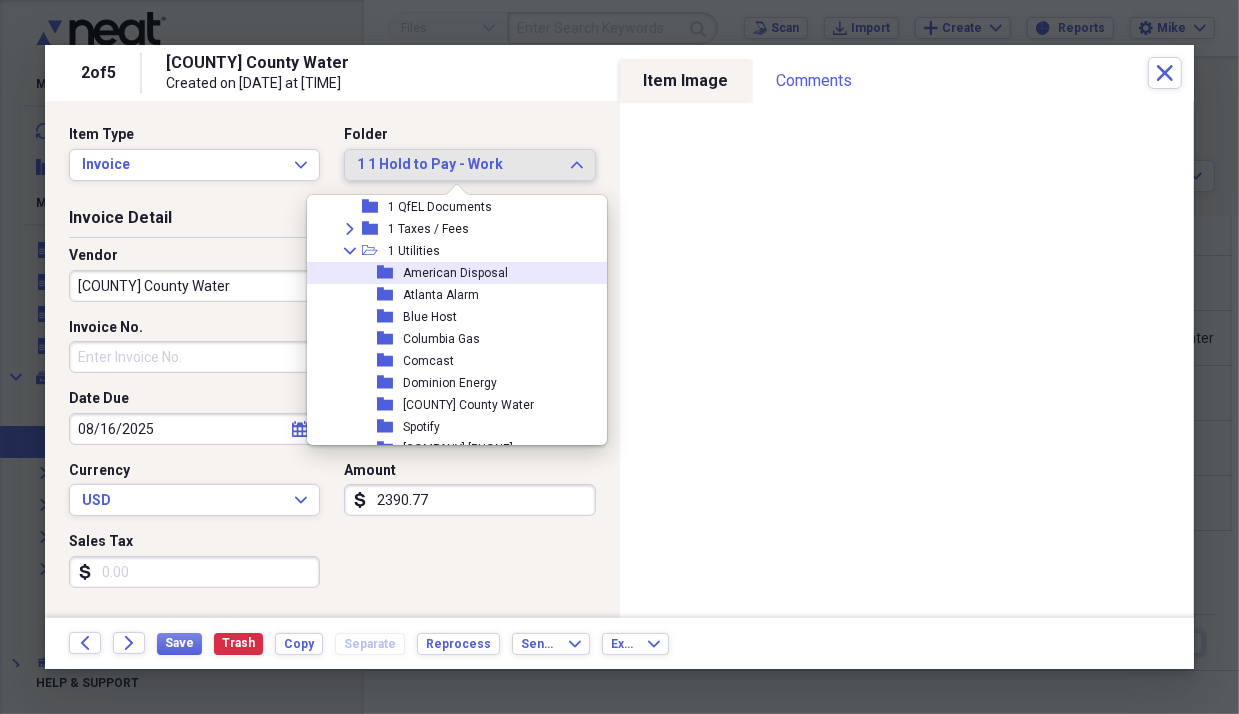 scroll, scrollTop: 332, scrollLeft: 0, axis: vertical 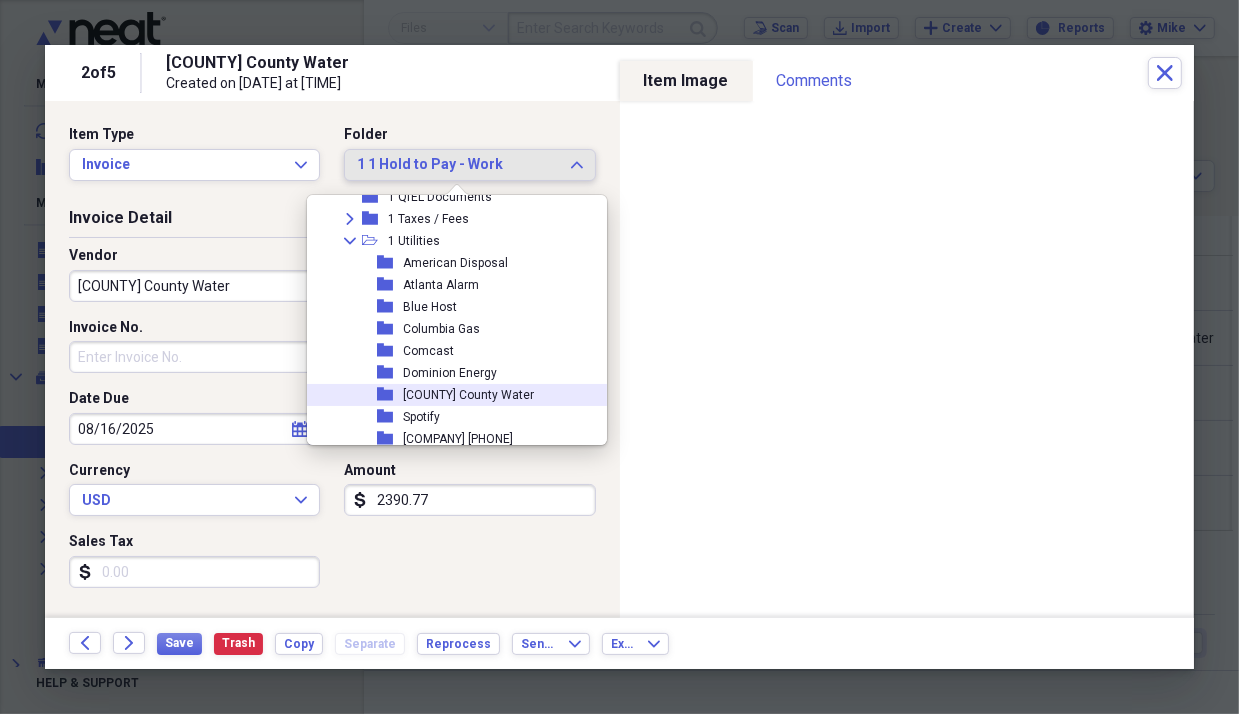 click on "[COUNTY] County Water" at bounding box center [468, 395] 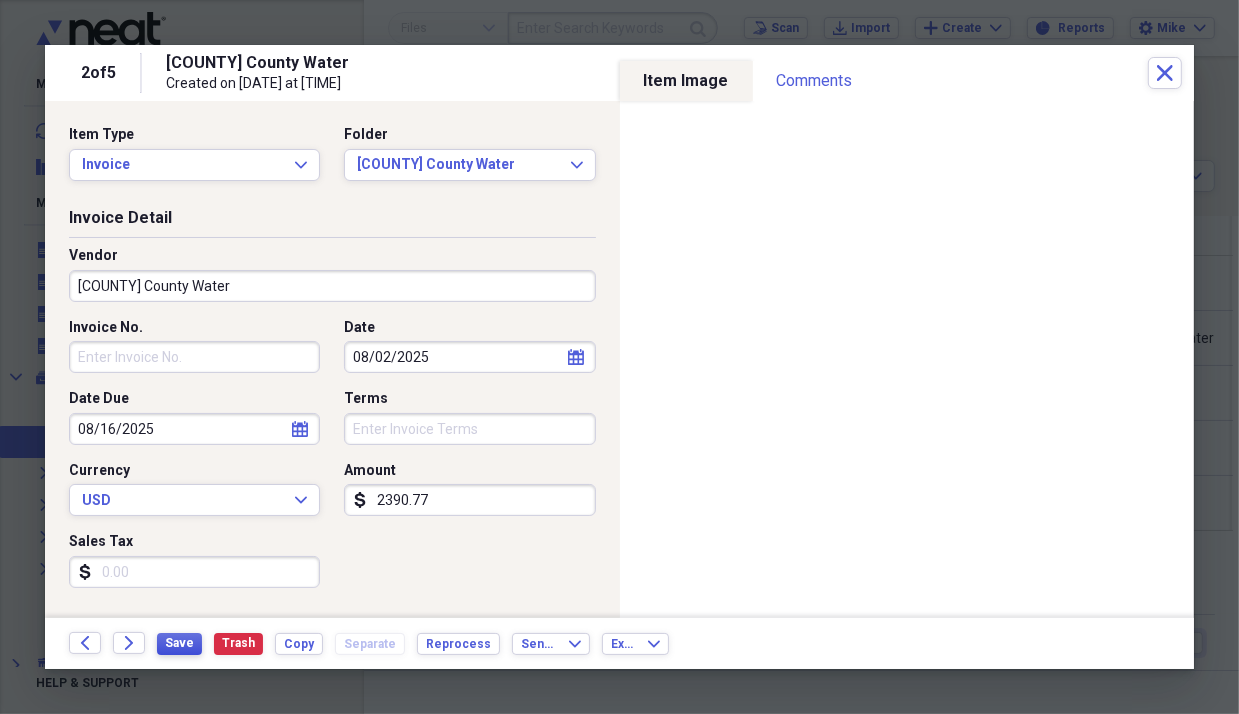click on "Save" at bounding box center [179, 643] 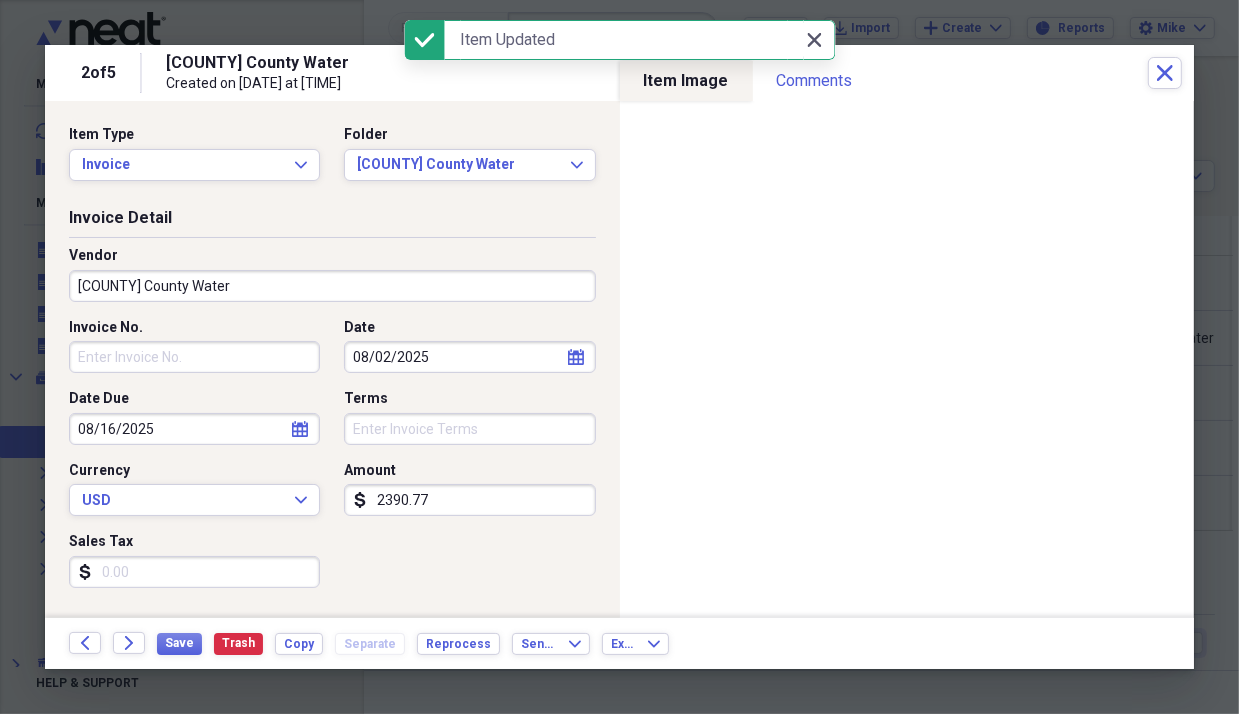 click 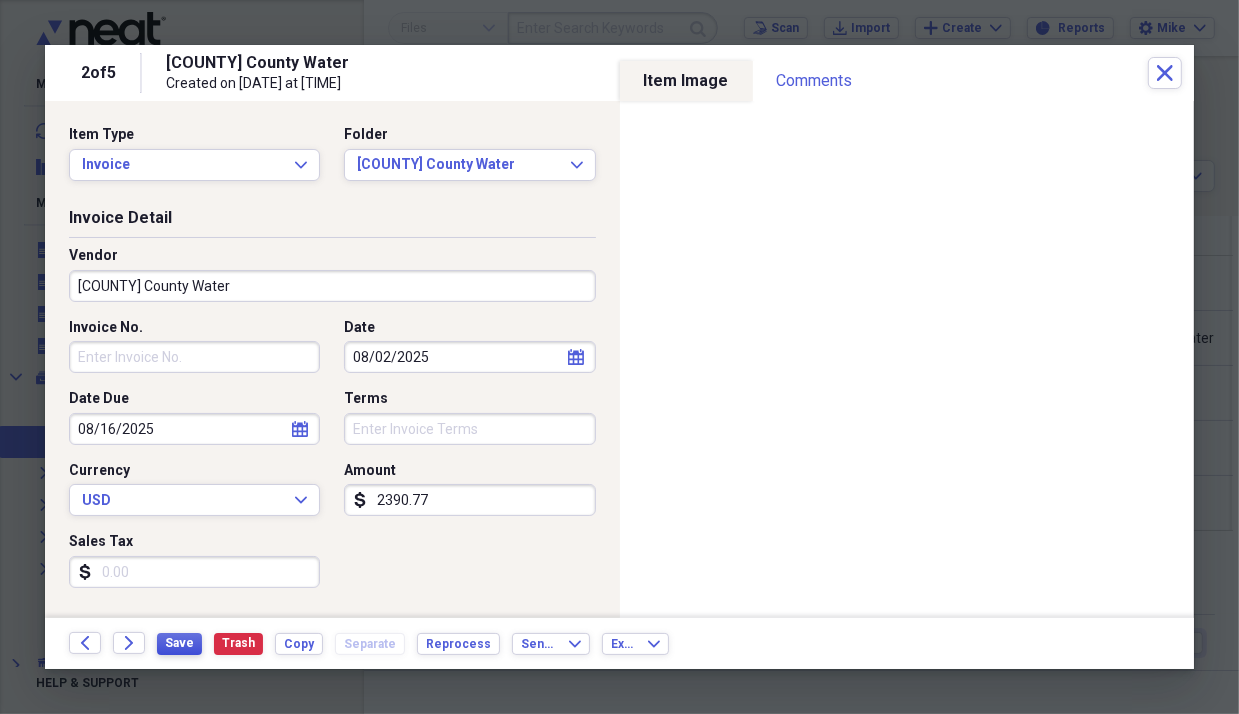 click on "Save" at bounding box center [179, 643] 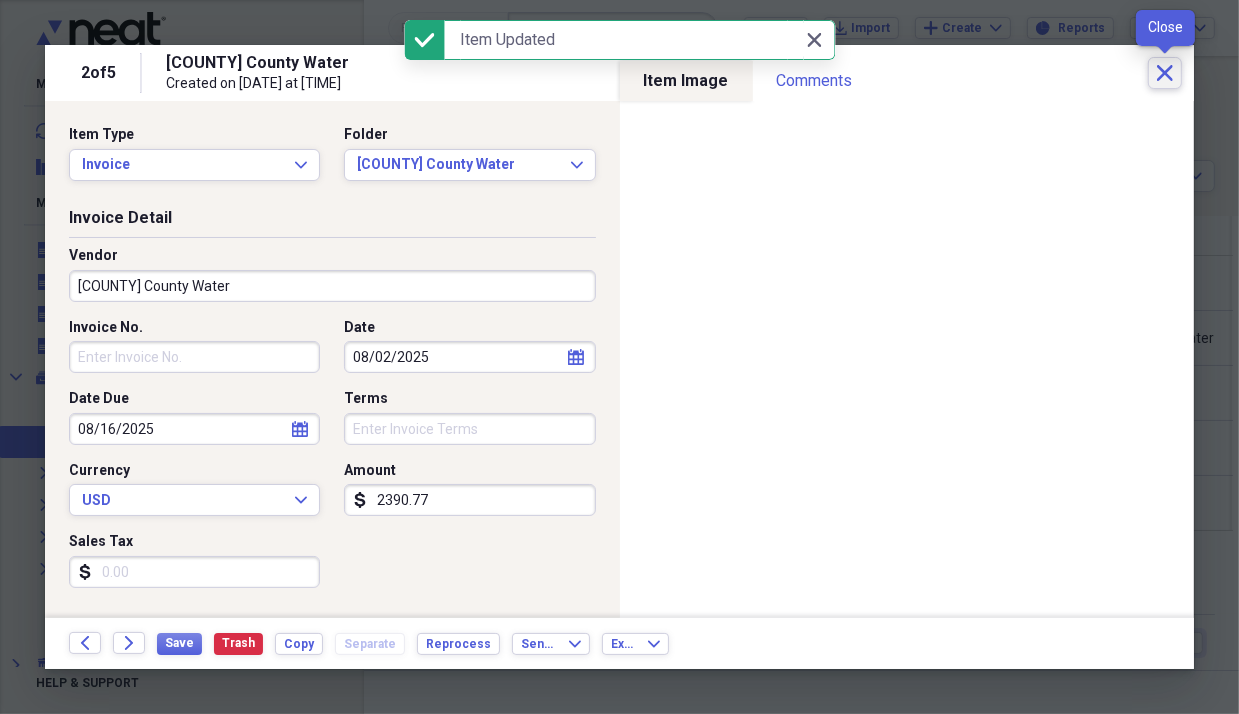 click 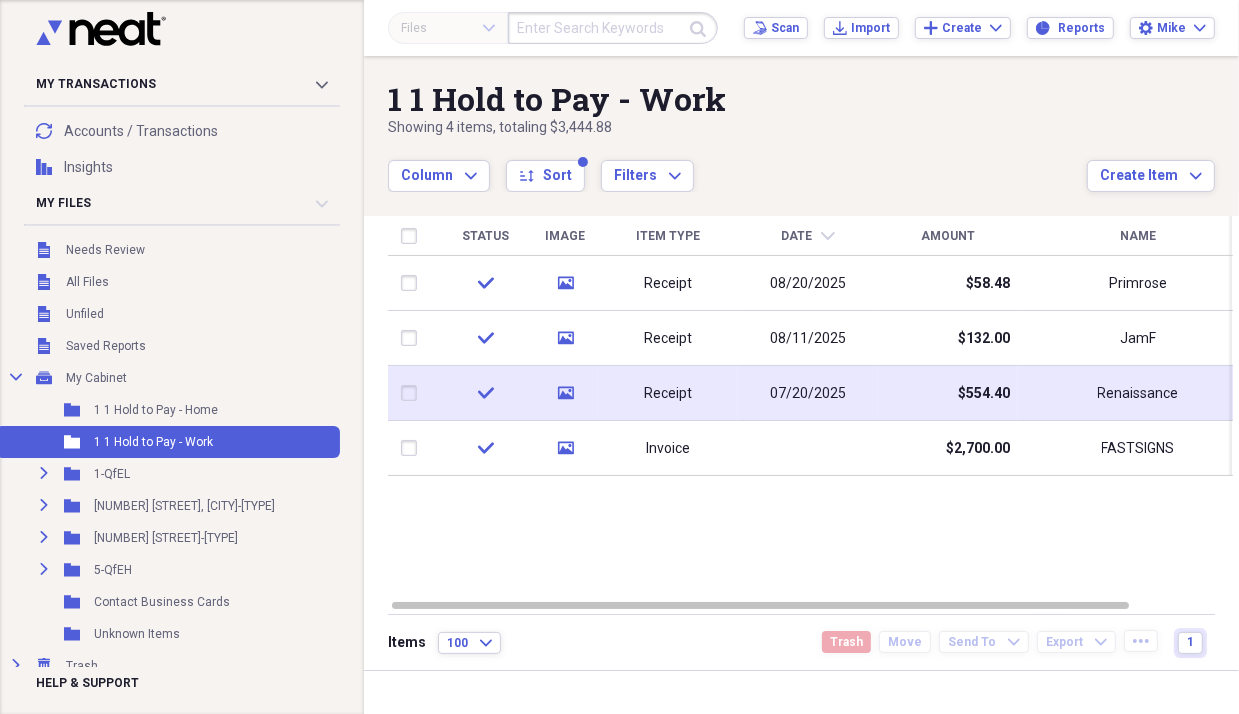 click on "07/20/2025" at bounding box center (808, 394) 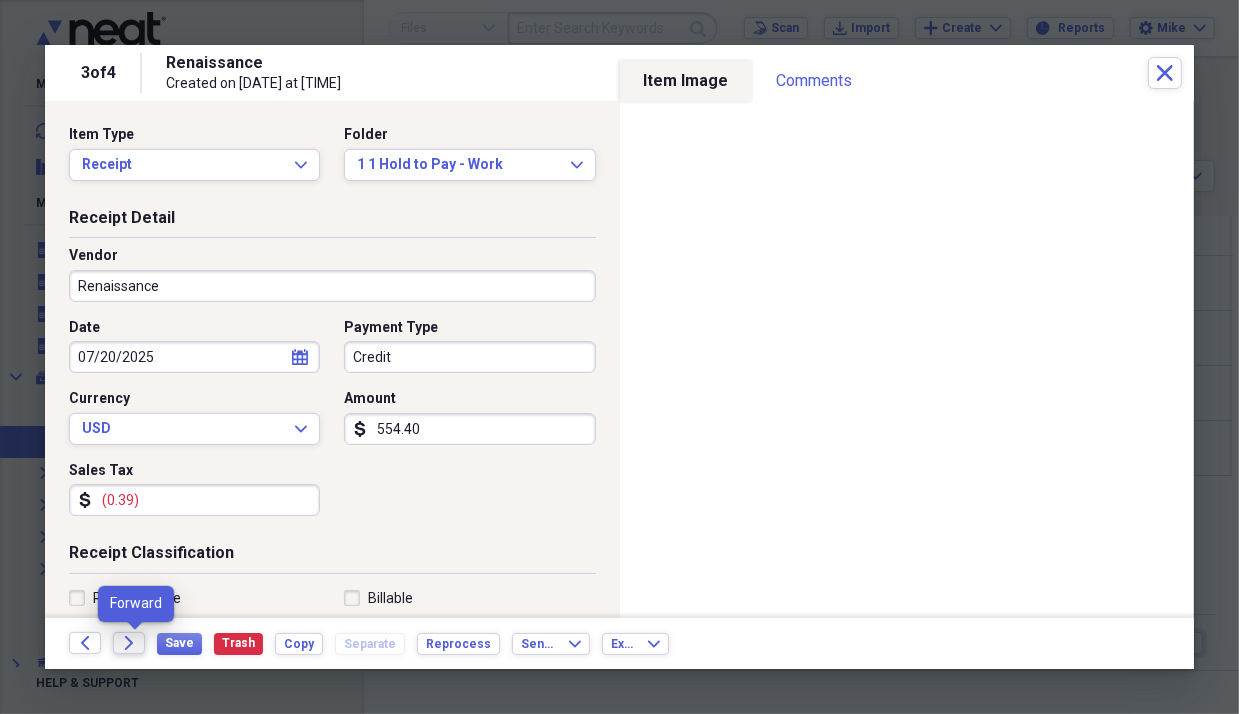 click on "Forward" 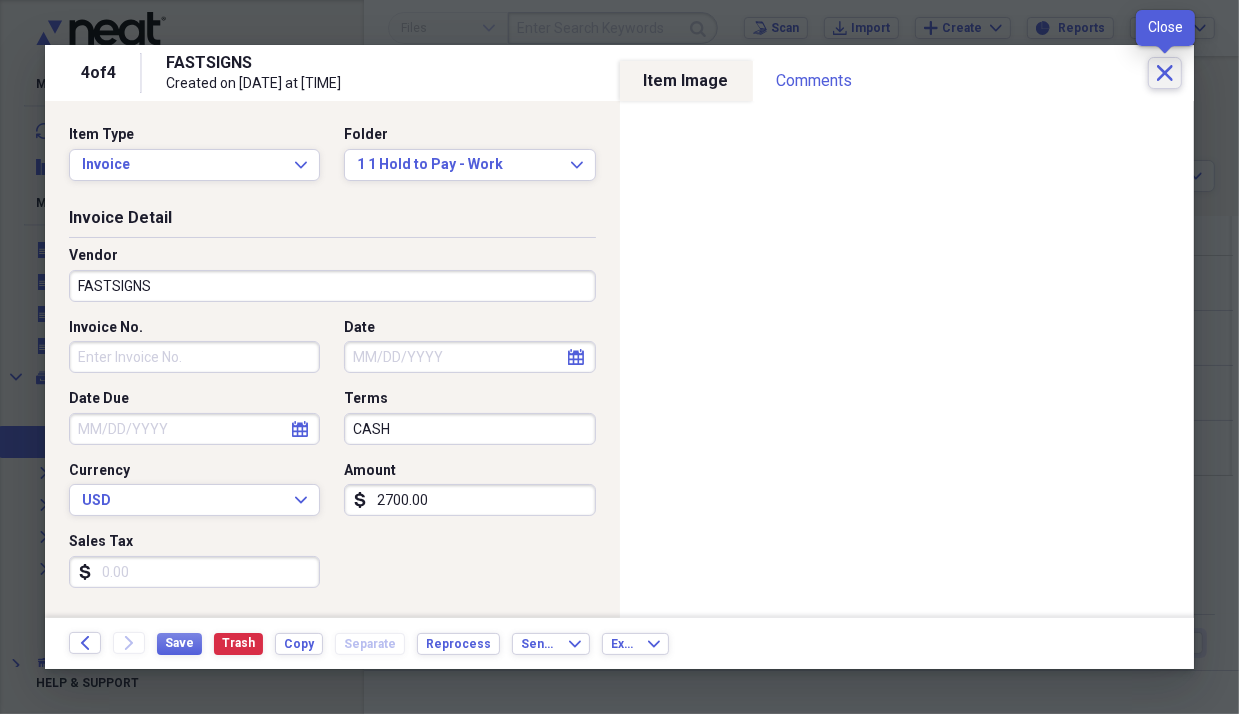 click 